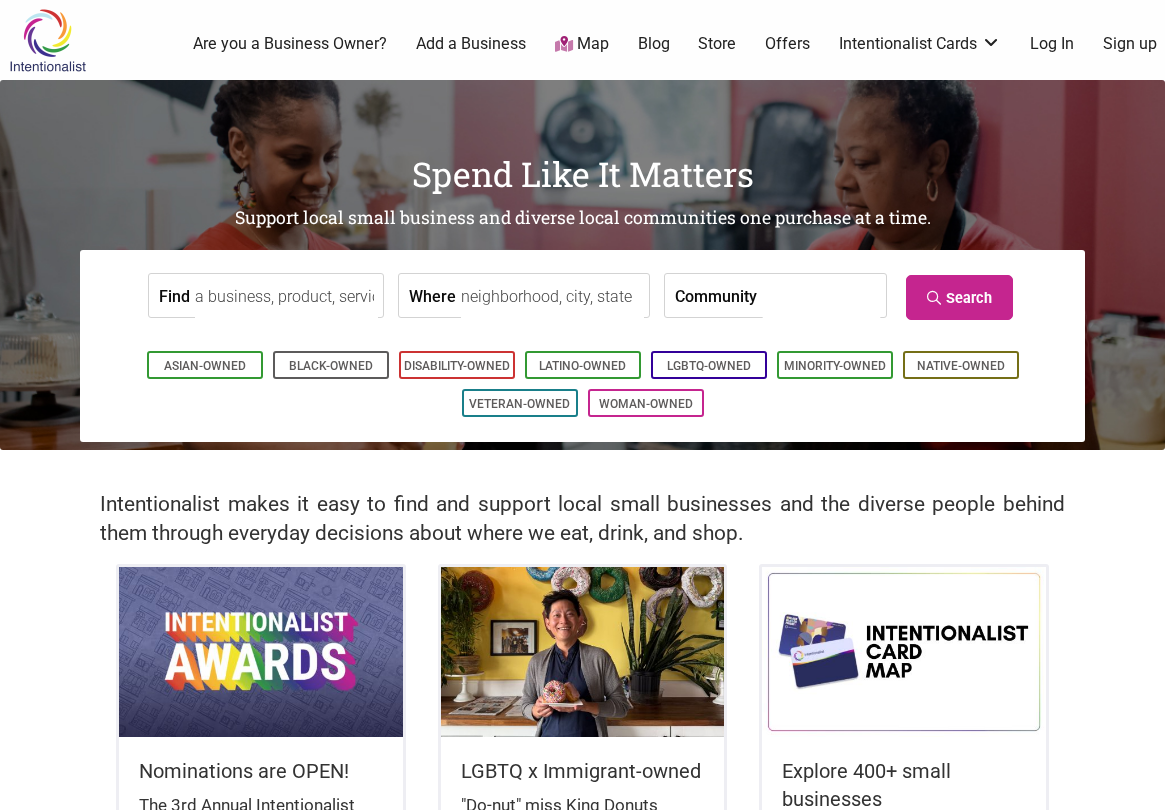 scroll, scrollTop: 0, scrollLeft: 0, axis: both 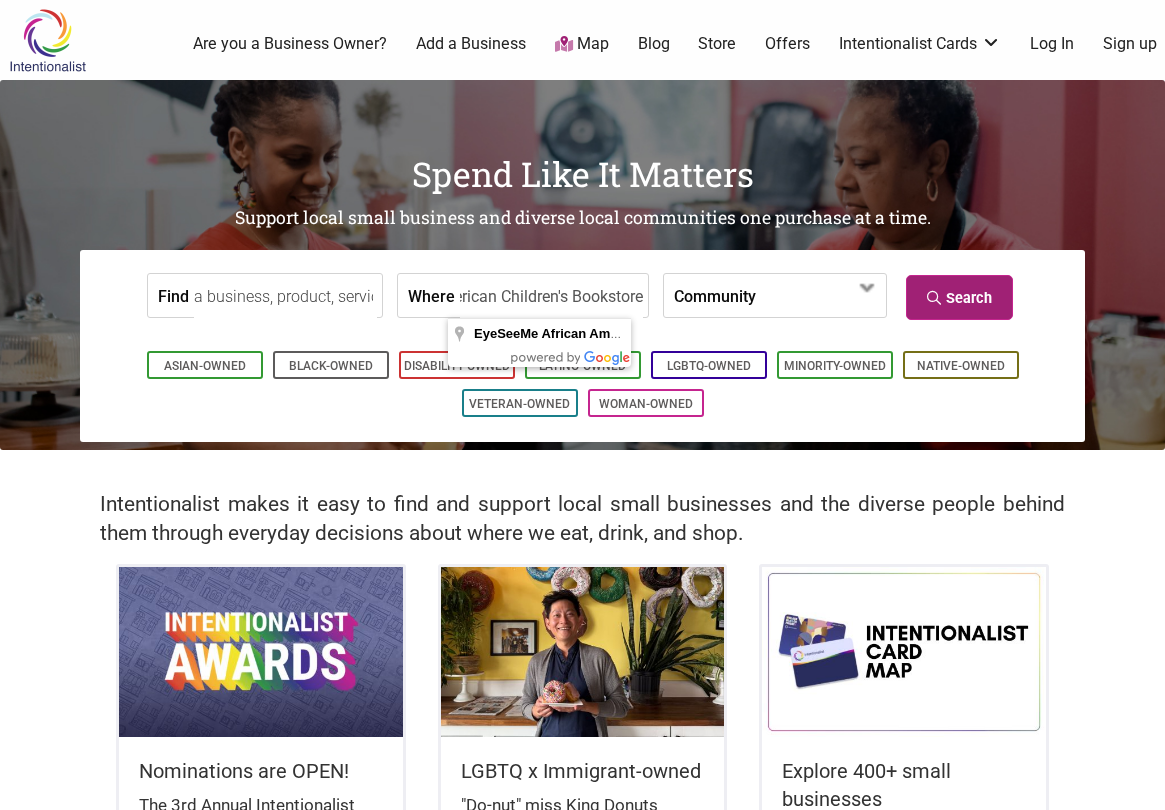 type on "EyeSeeMe African American Children's Bookstore" 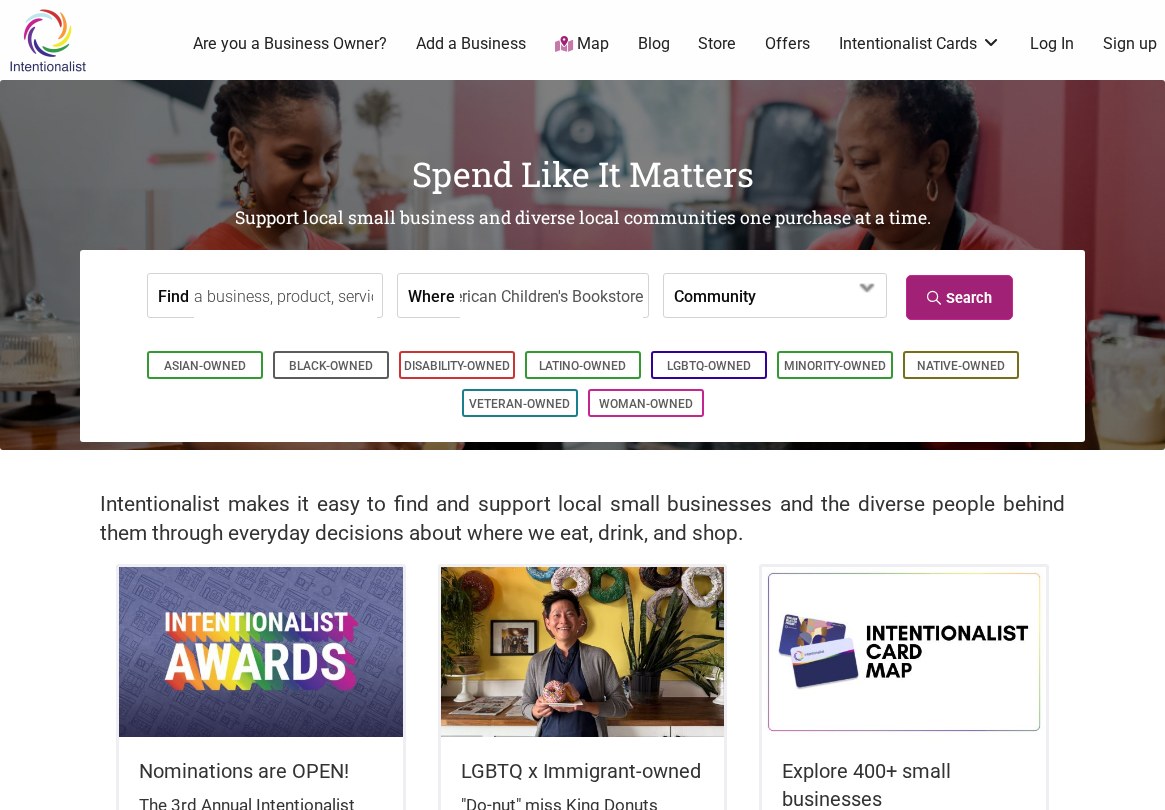 scroll, scrollTop: 0, scrollLeft: 0, axis: both 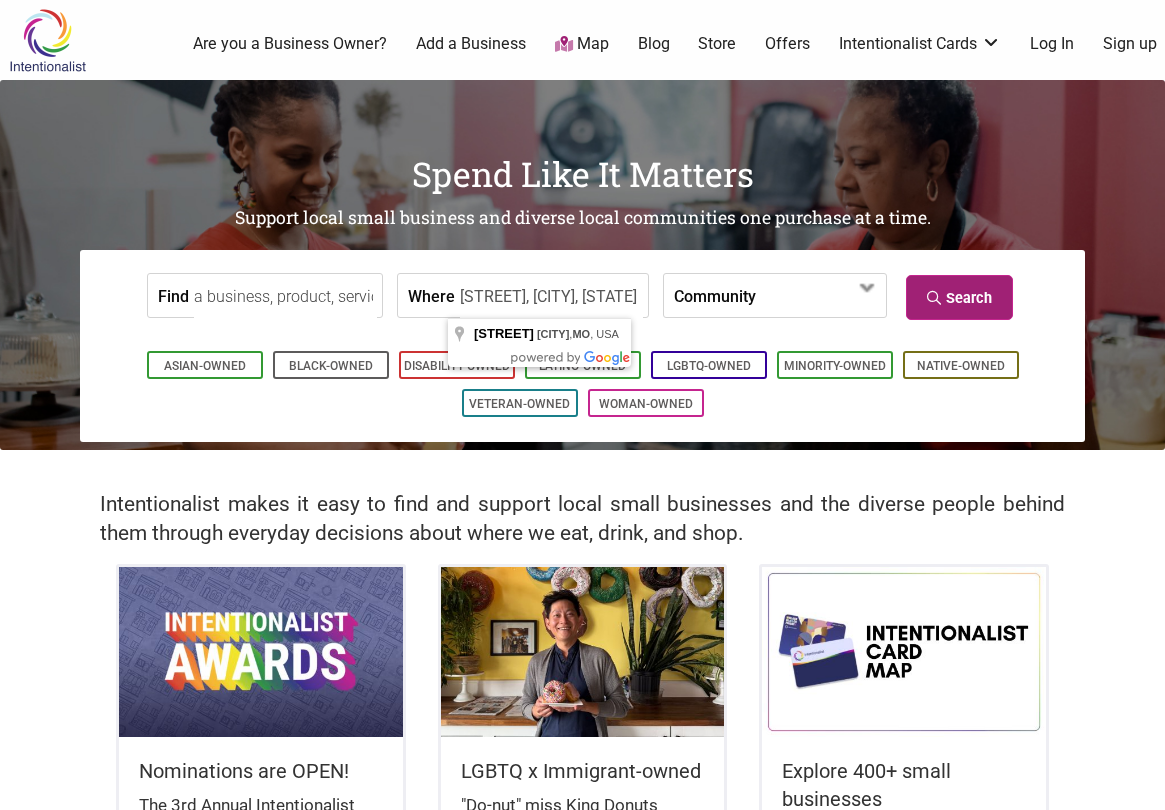 type on "[STREET], [CITY], [STATE]" 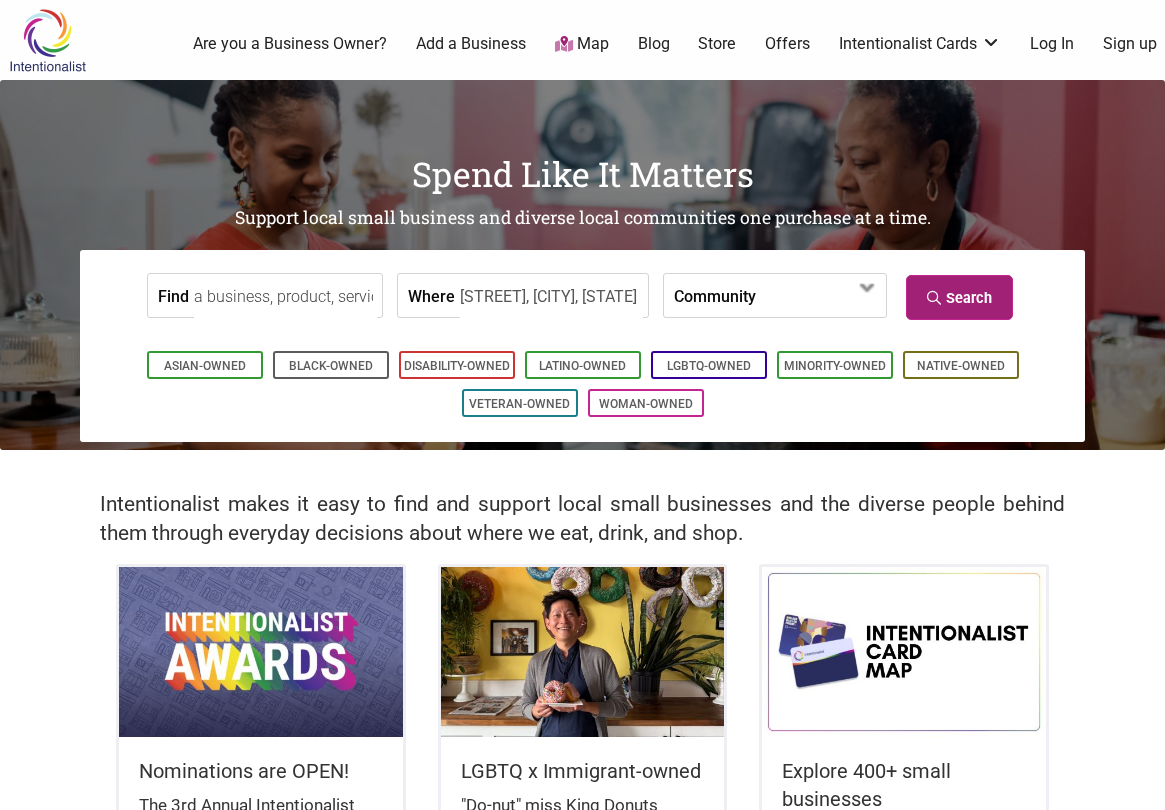 scroll, scrollTop: 0, scrollLeft: 0, axis: both 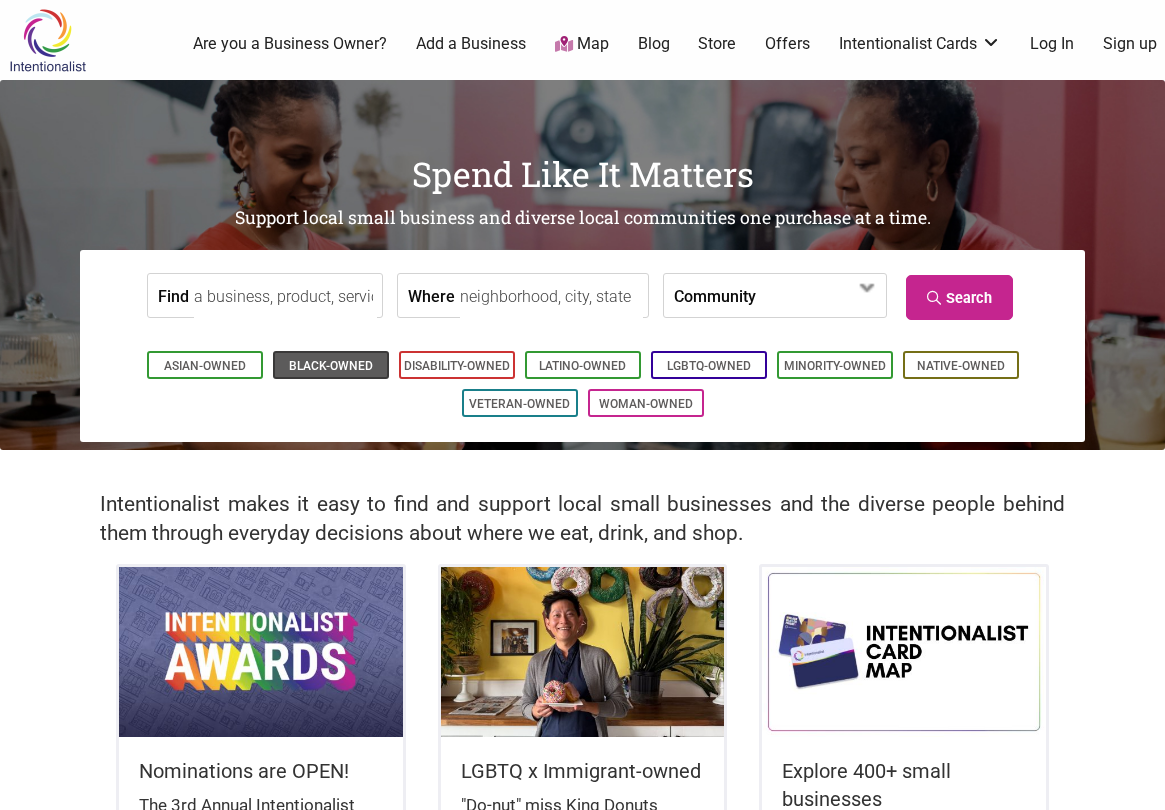 click on "Black-Owned" at bounding box center [331, 366] 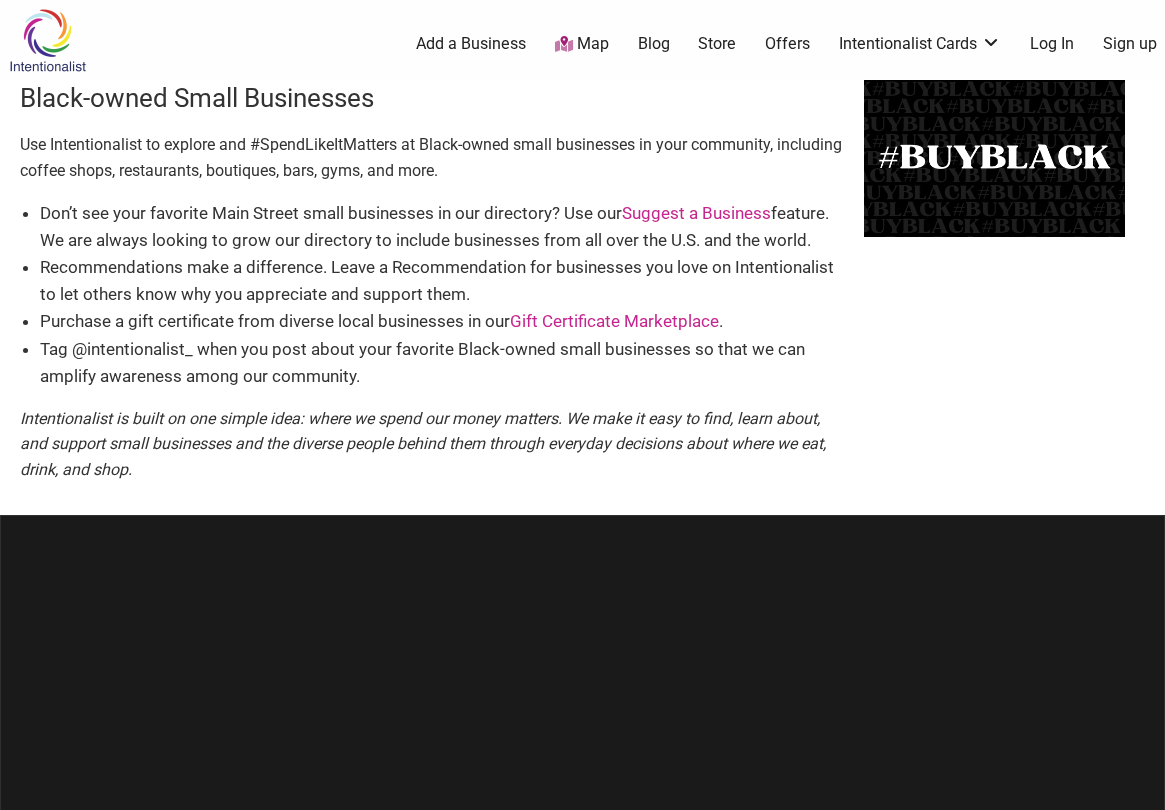 scroll, scrollTop: 0, scrollLeft: 0, axis: both 